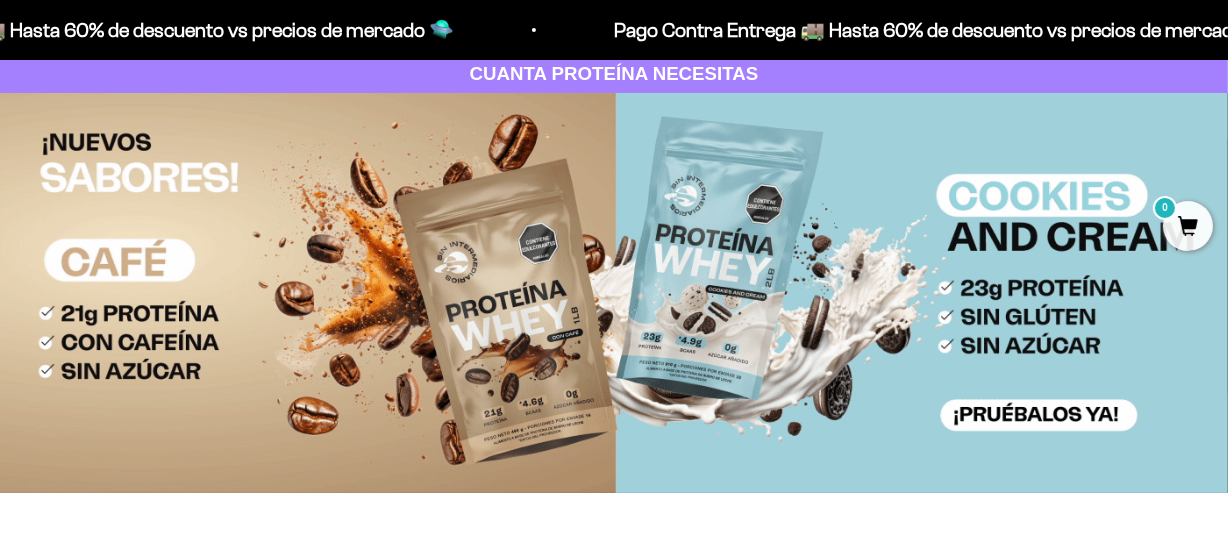 scroll, scrollTop: 120, scrollLeft: 0, axis: vertical 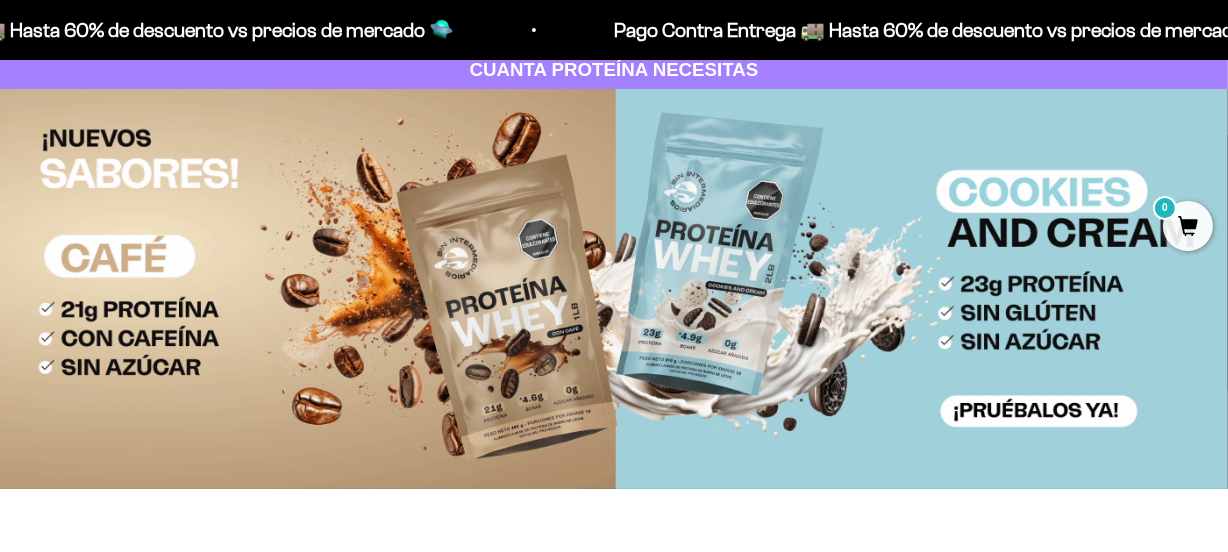 click at bounding box center (614, 289) 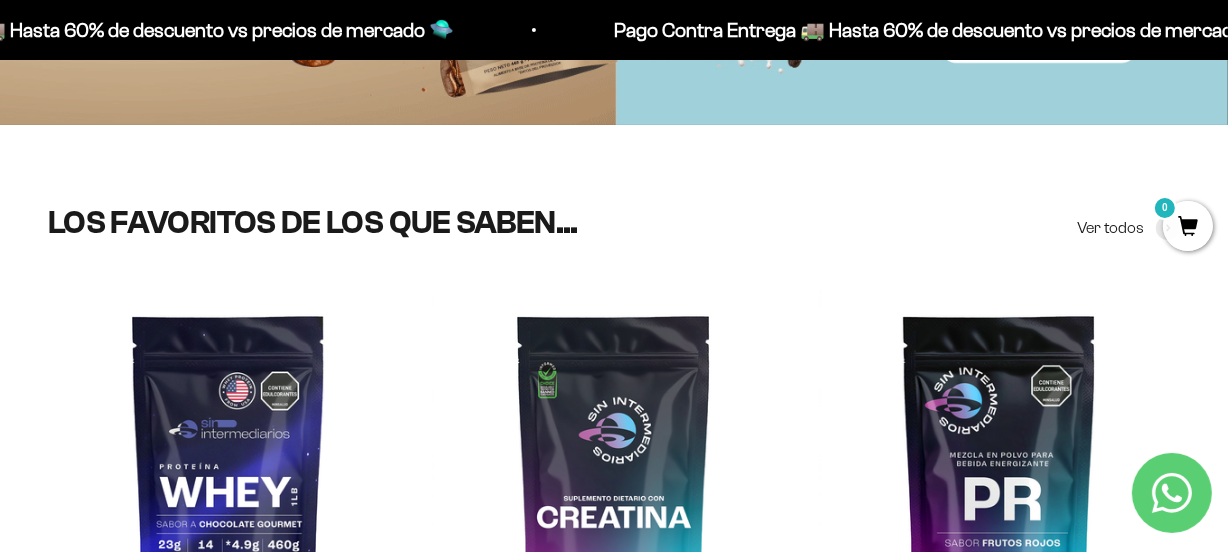 scroll, scrollTop: 606, scrollLeft: 0, axis: vertical 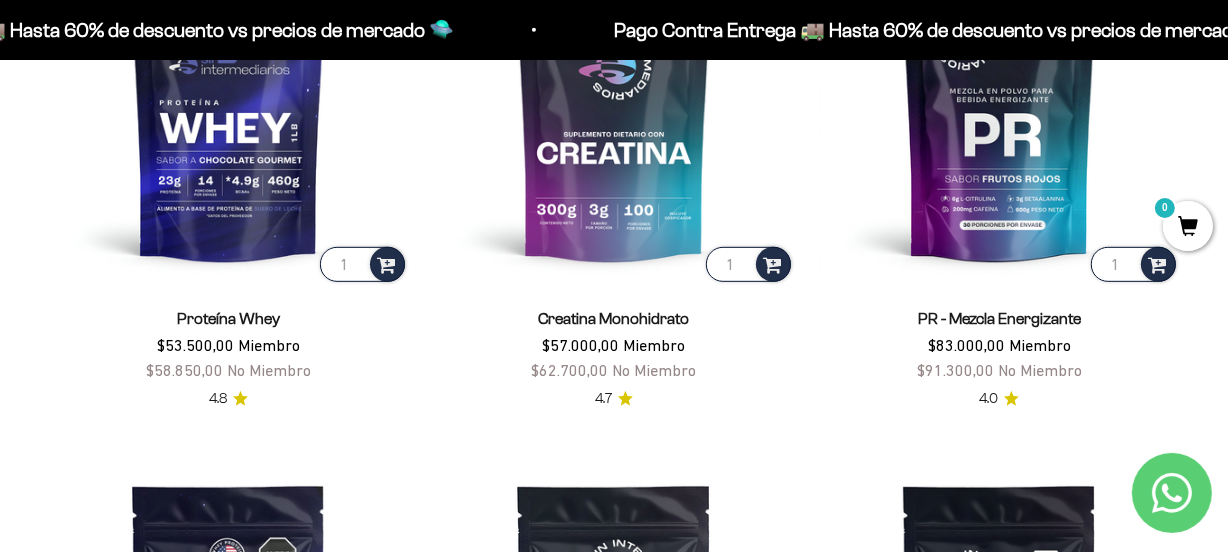 click on "4.0" at bounding box center (999, 399) 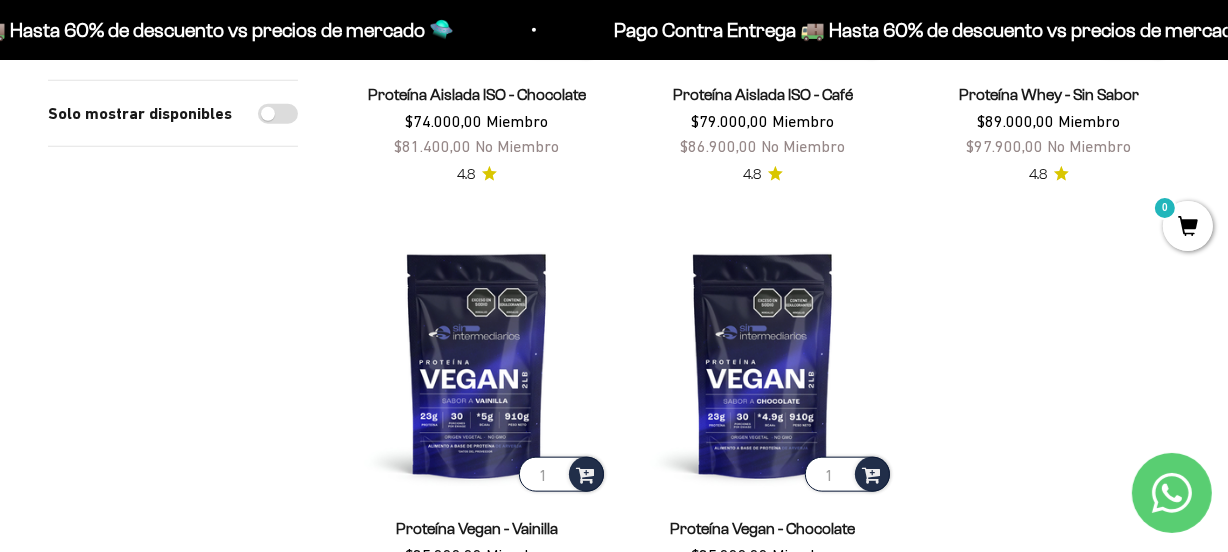 scroll, scrollTop: 1939, scrollLeft: 0, axis: vertical 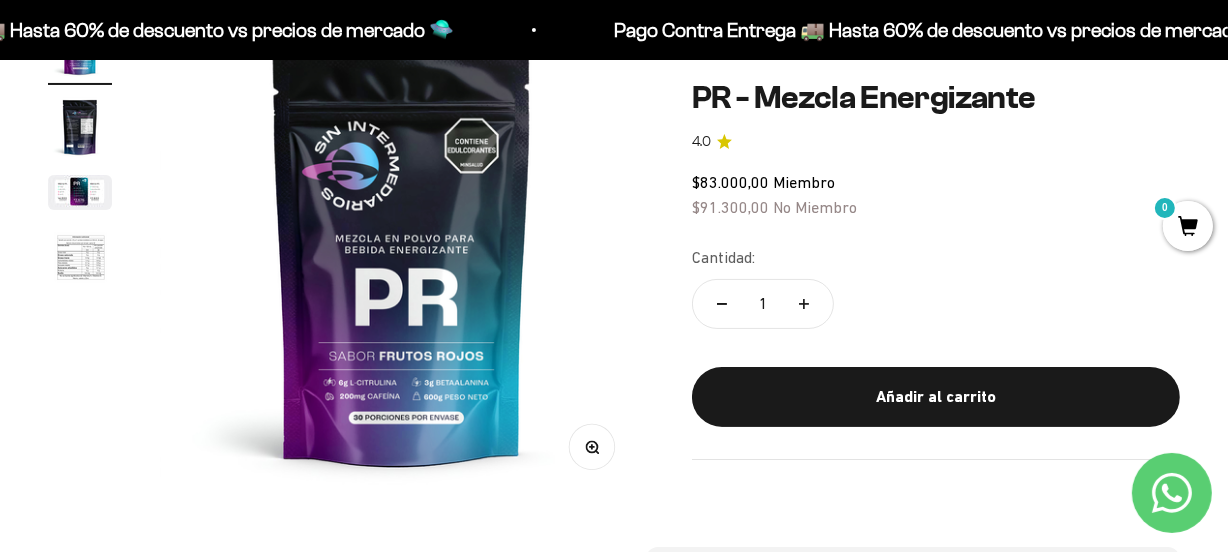 click 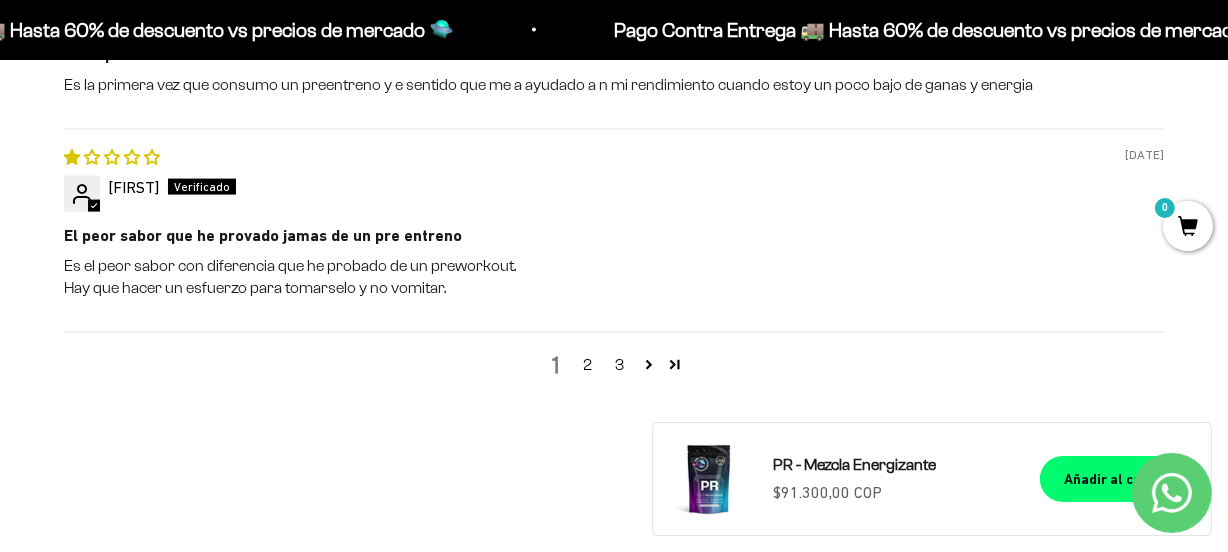 scroll, scrollTop: 2666, scrollLeft: 0, axis: vertical 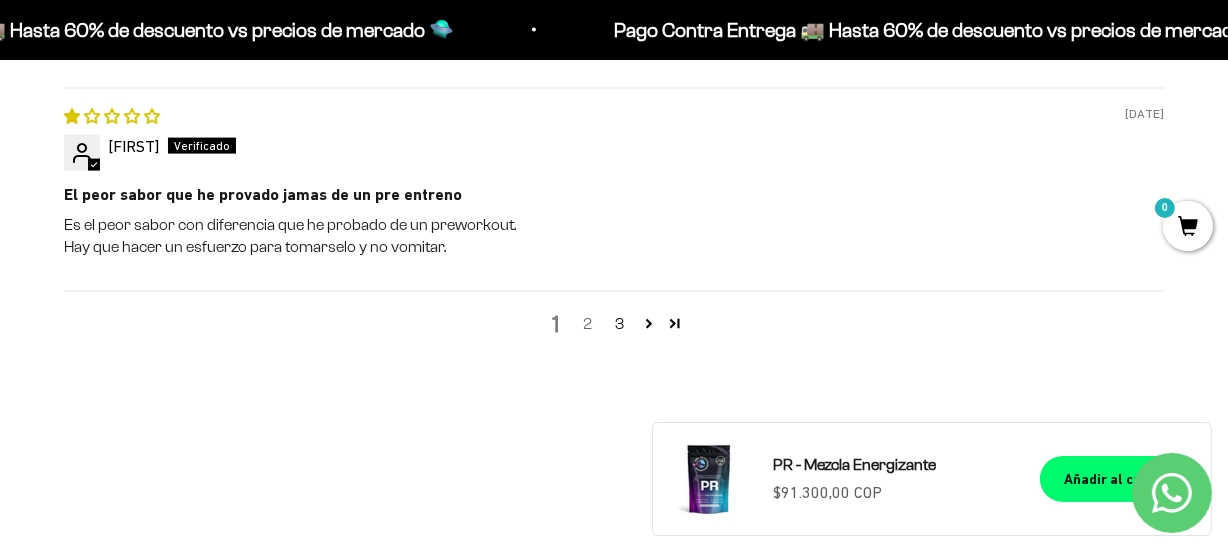 click on "2" at bounding box center (588, 324) 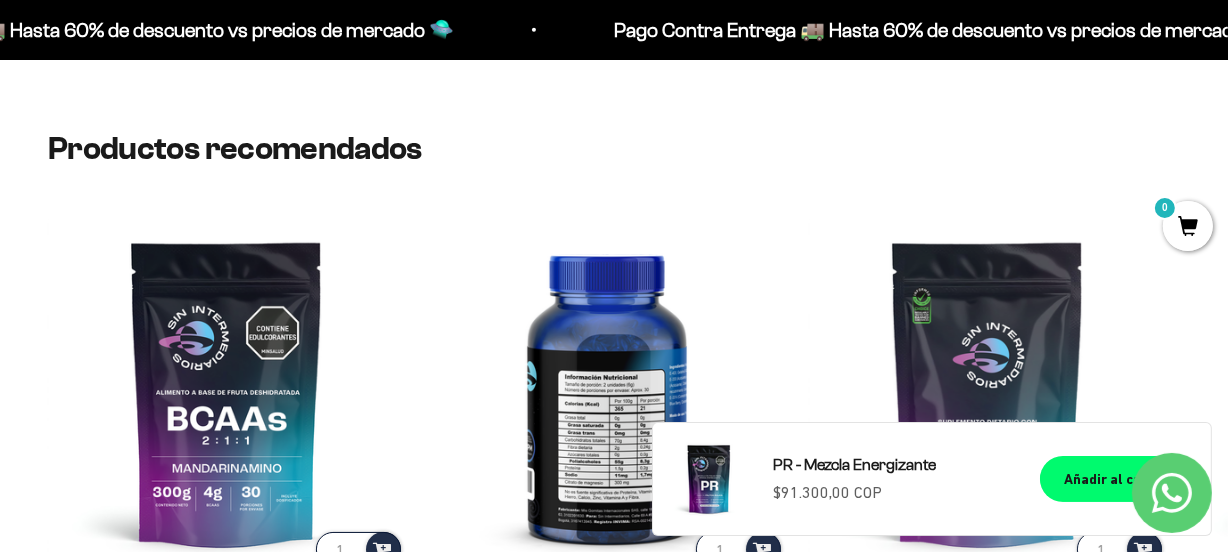 scroll, scrollTop: 1929, scrollLeft: 0, axis: vertical 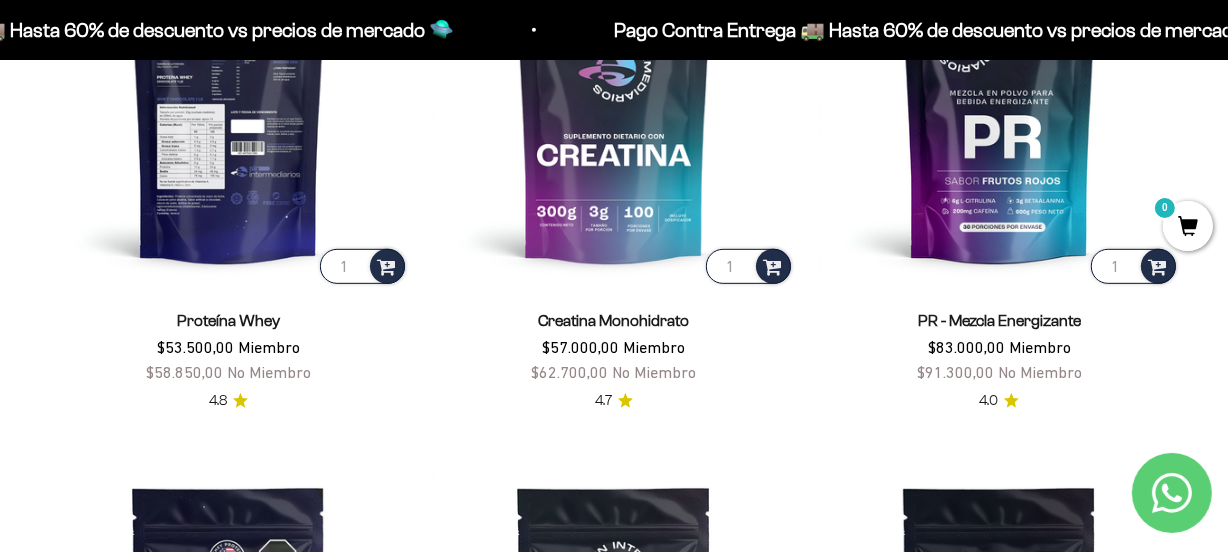 click at bounding box center [228, 106] 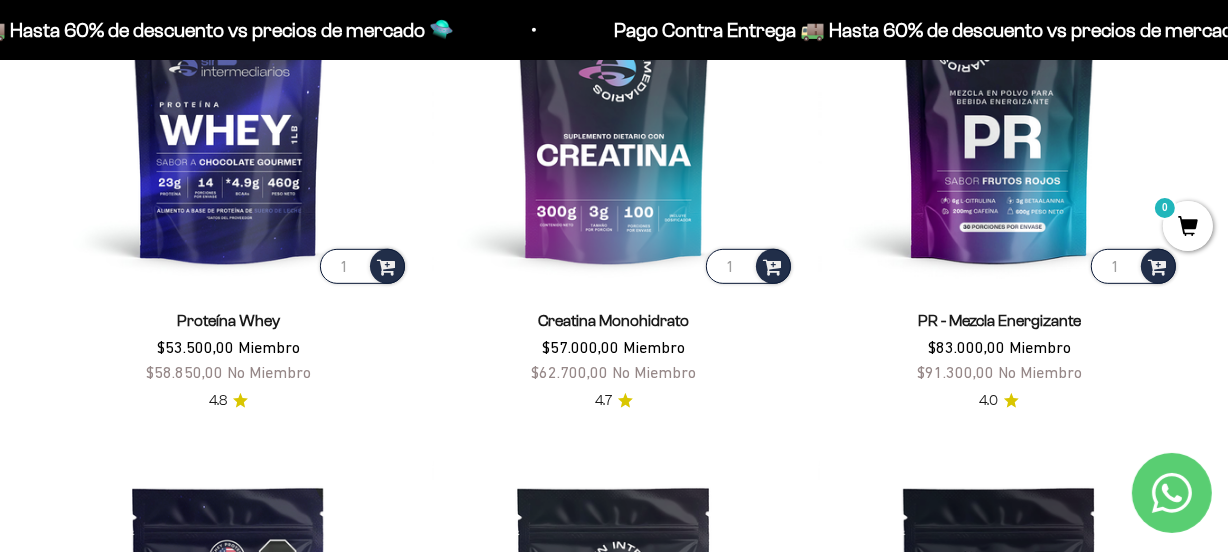 scroll, scrollTop: 0, scrollLeft: 0, axis: both 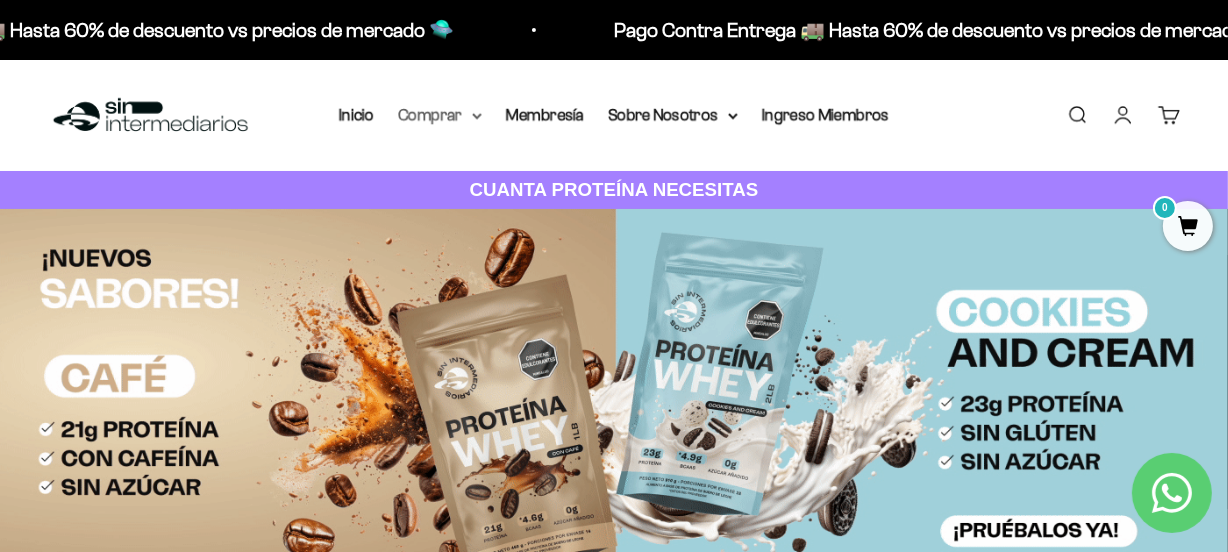 click 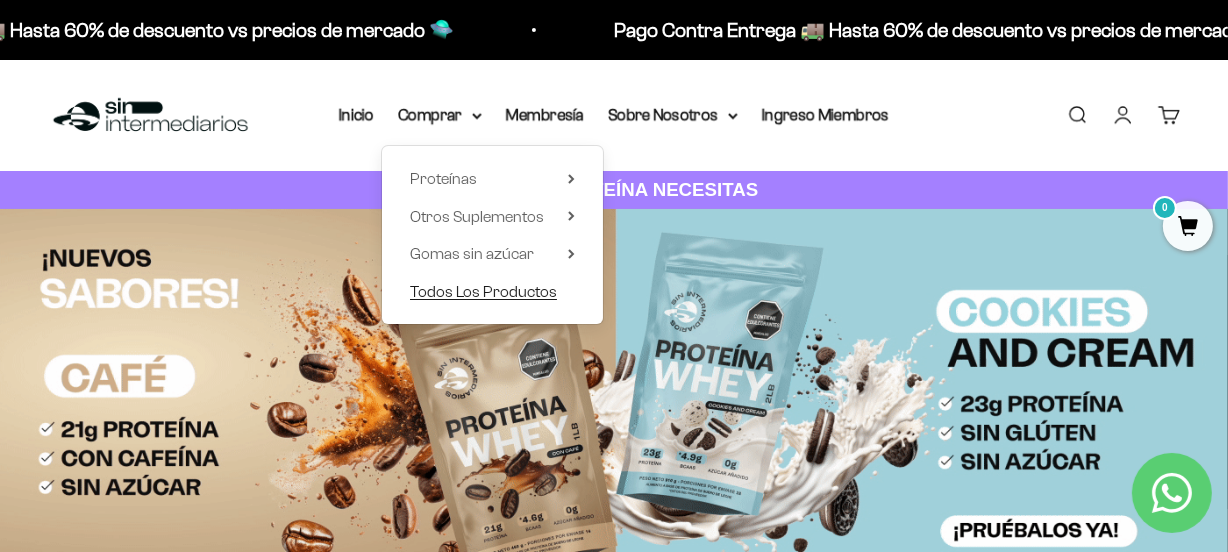 click on "Todos Los Productos" at bounding box center [483, 291] 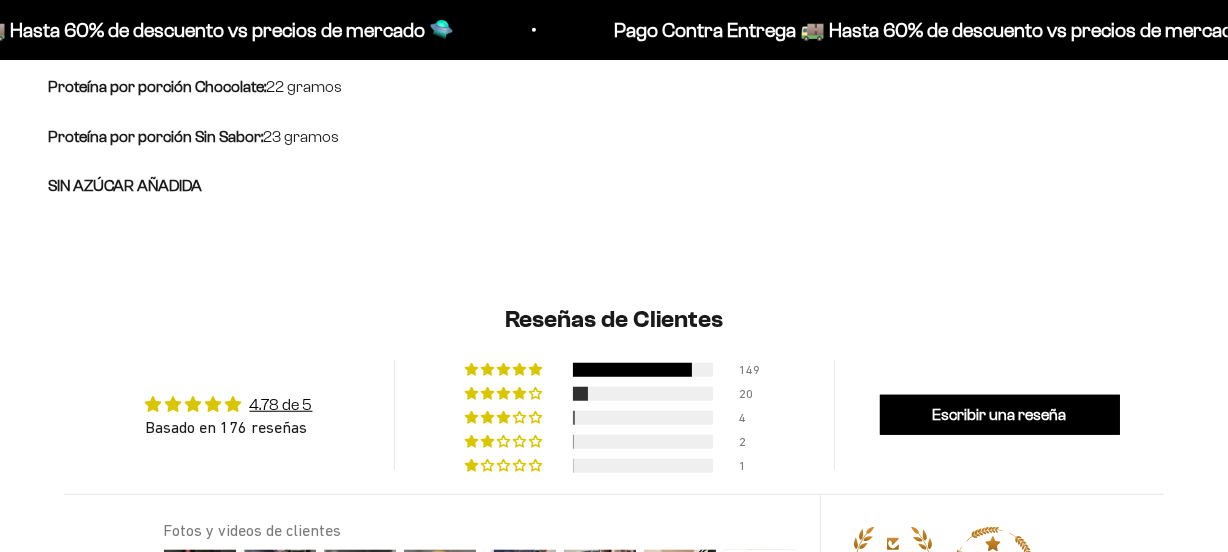 scroll, scrollTop: 127, scrollLeft: 0, axis: vertical 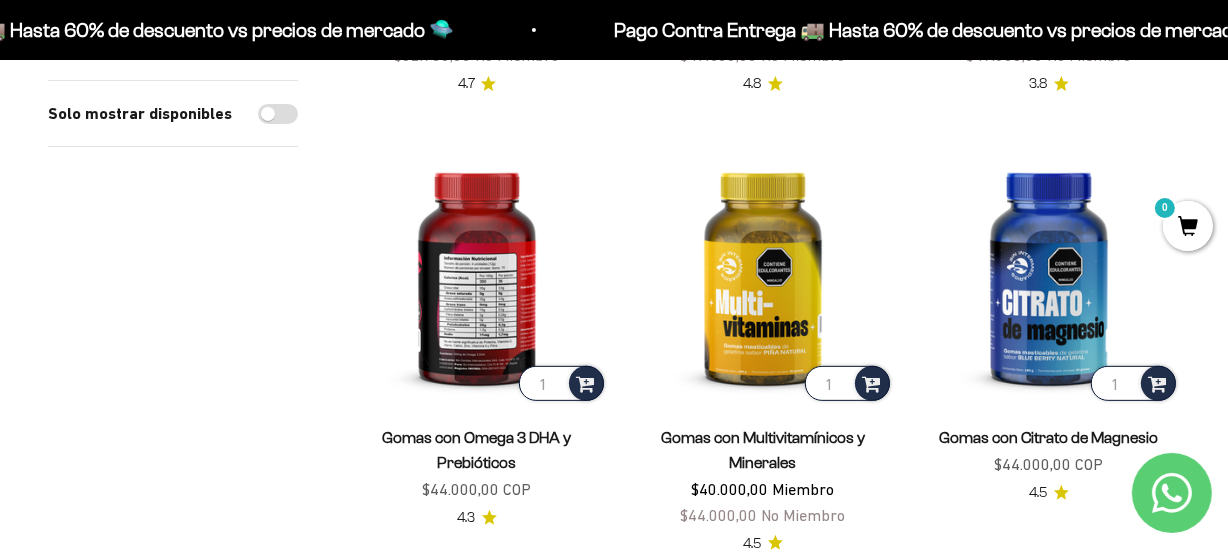 click at bounding box center (477, 274) 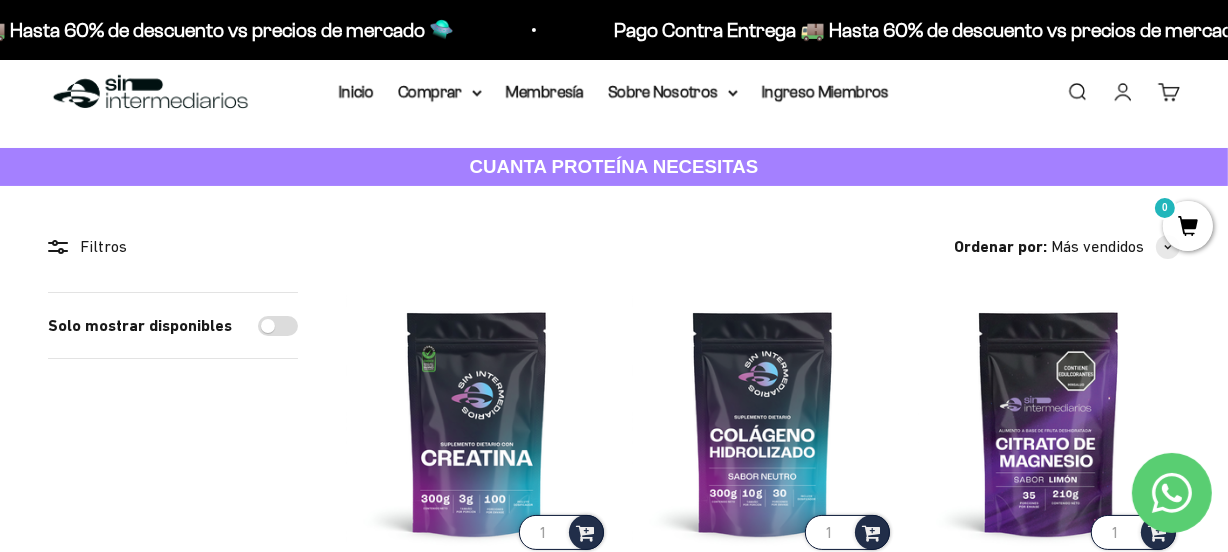scroll, scrollTop: 0, scrollLeft: 0, axis: both 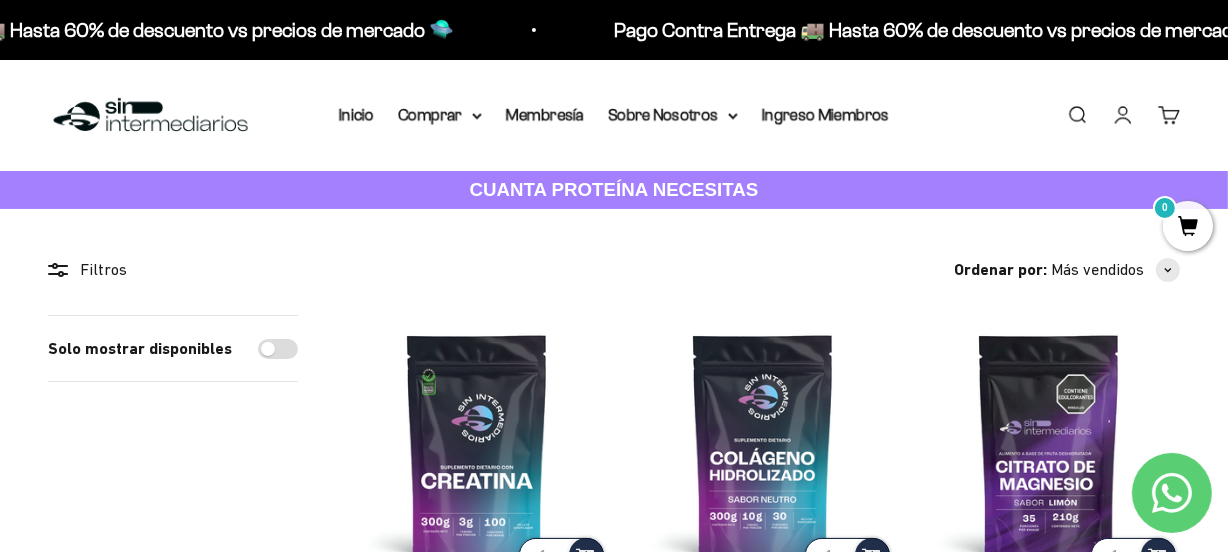 click on "Filtros
Ordenar por
Características Más vendidos Alfabéticamente, A-Z Alfabéticamente, Z-A Precio, menor a mayor Precio, mayor a menor Fecha: antiguo(a) a reciente Fecha: reciente a antiguo(a)
Solo mostrar disponibles
Aplicar  (1)
Filtros
Ordenar por:
Más vendidos
Características
Más vendidos
Alfabéticamente, A-Z
Alfabéticamente, Z-A
Precio, menor a mayor
Precio, mayor a menor
Fecha: antiguo(a) a reciente" at bounding box center [614, 2015] 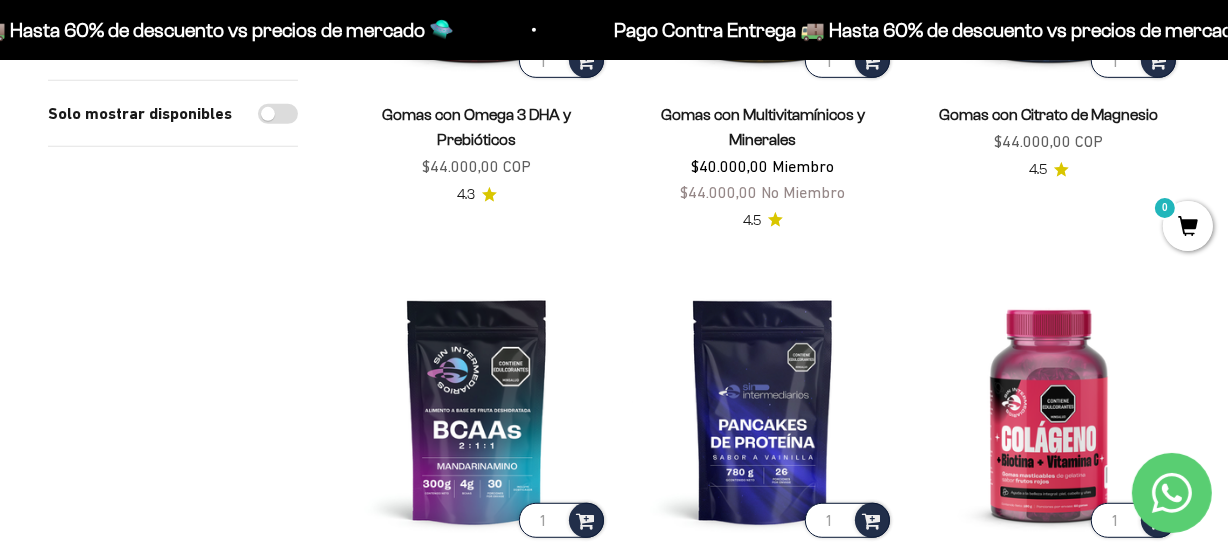 scroll, scrollTop: 970, scrollLeft: 0, axis: vertical 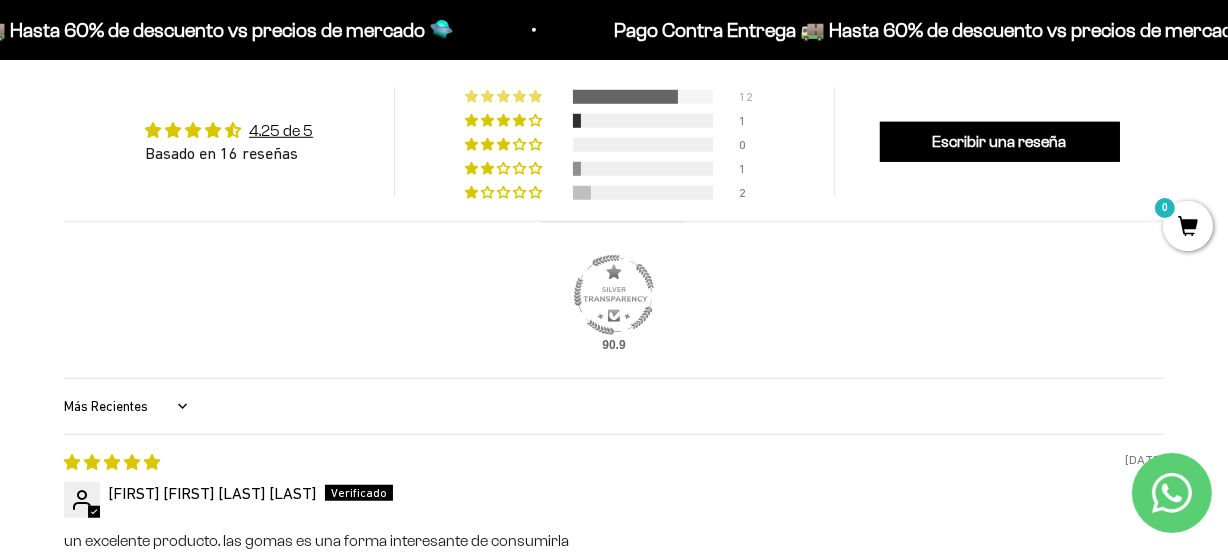 click at bounding box center (490, 96) 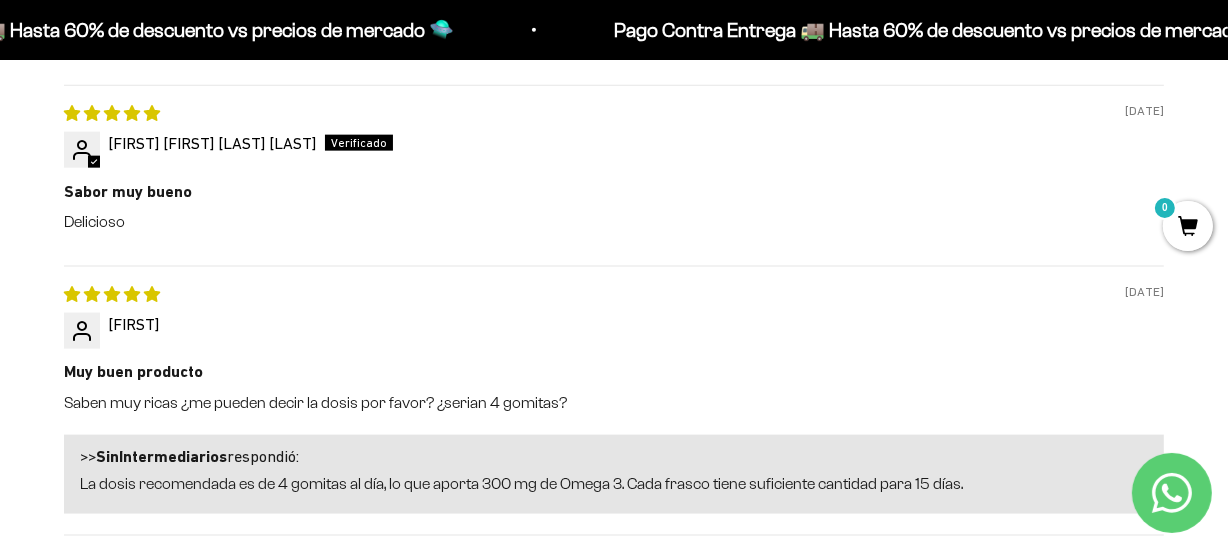 scroll, scrollTop: 2413, scrollLeft: 0, axis: vertical 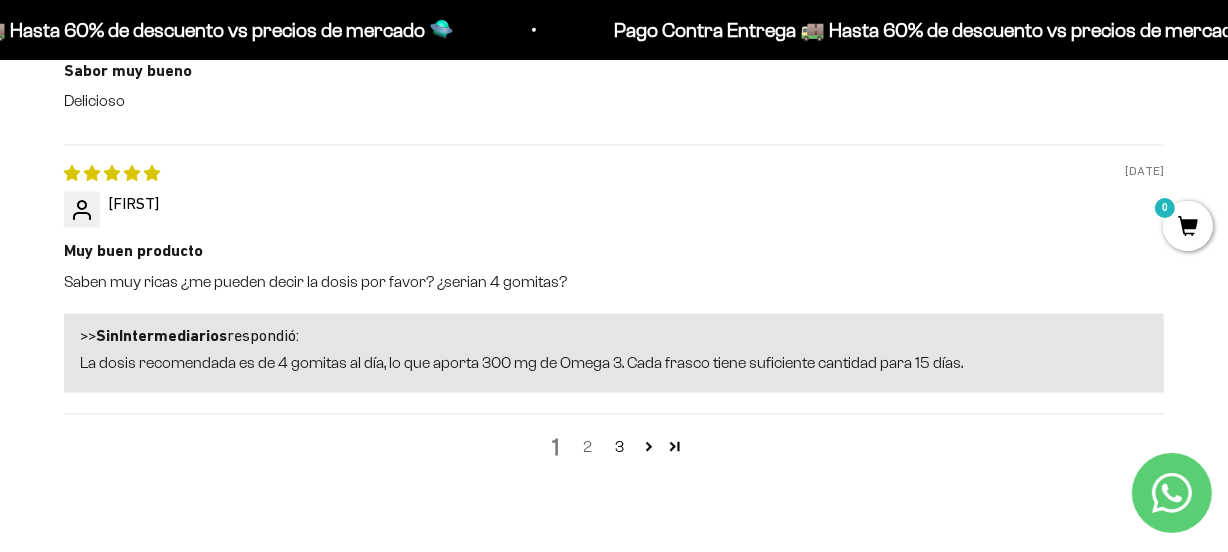 click on "2" at bounding box center [588, 447] 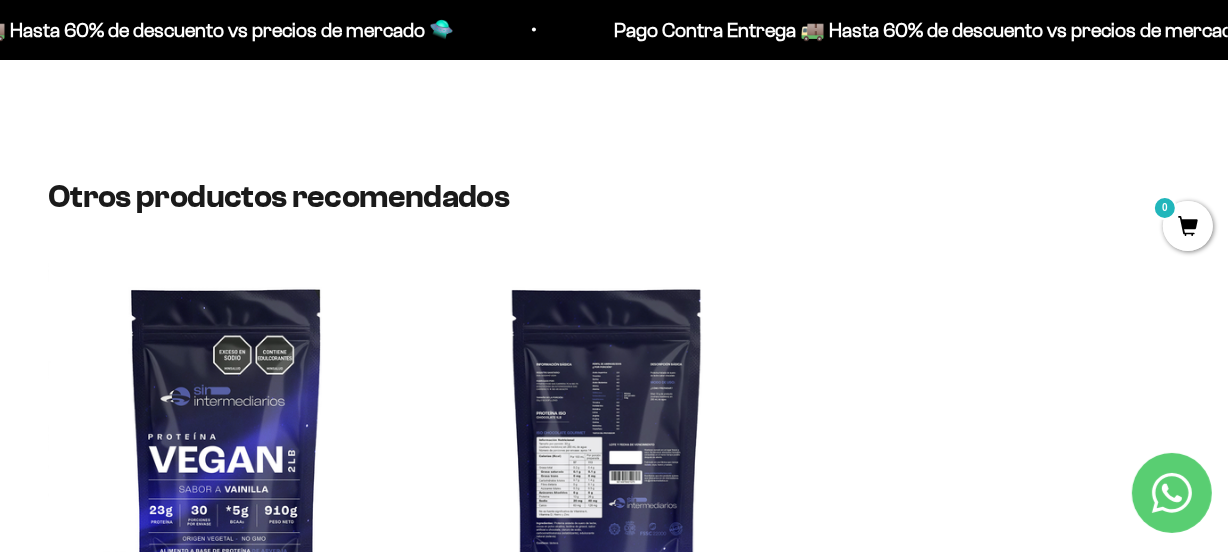 scroll, scrollTop: 2778, scrollLeft: 0, axis: vertical 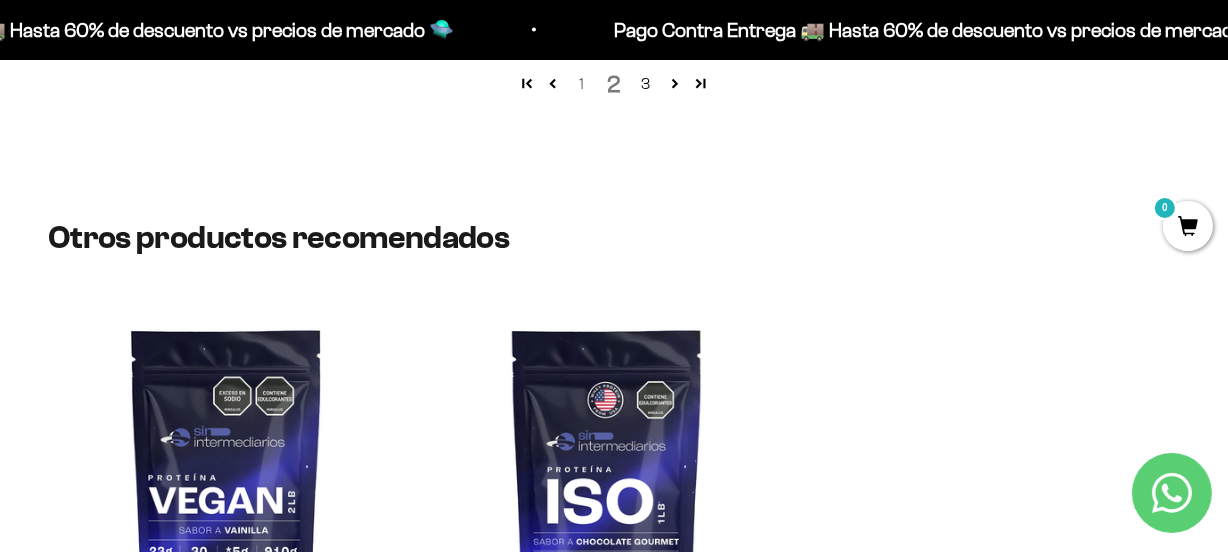 click on "1" at bounding box center (582, 84) 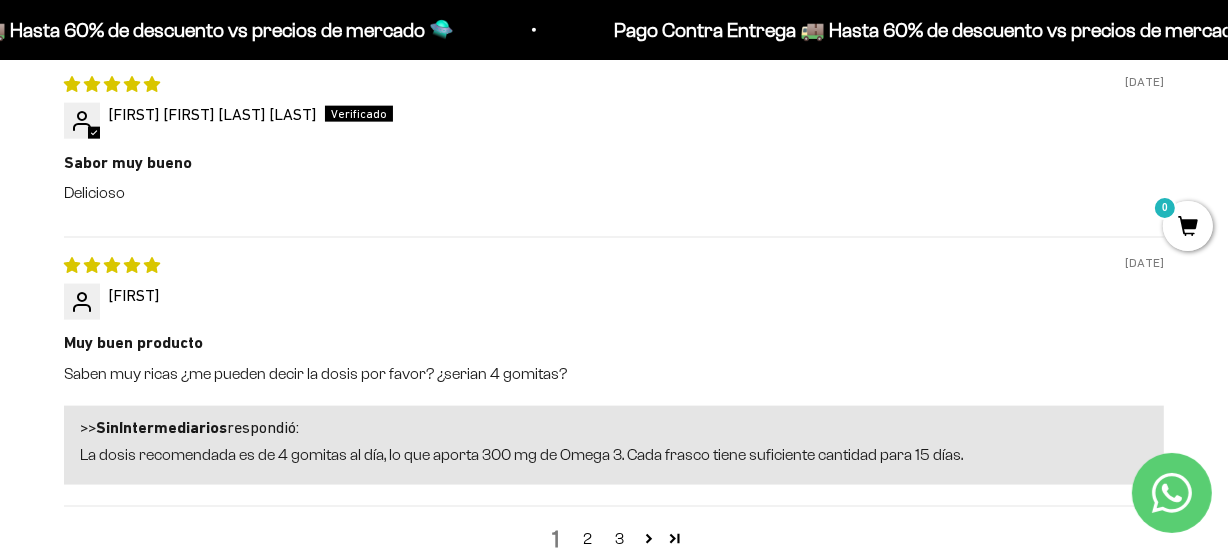 scroll, scrollTop: 2413, scrollLeft: 0, axis: vertical 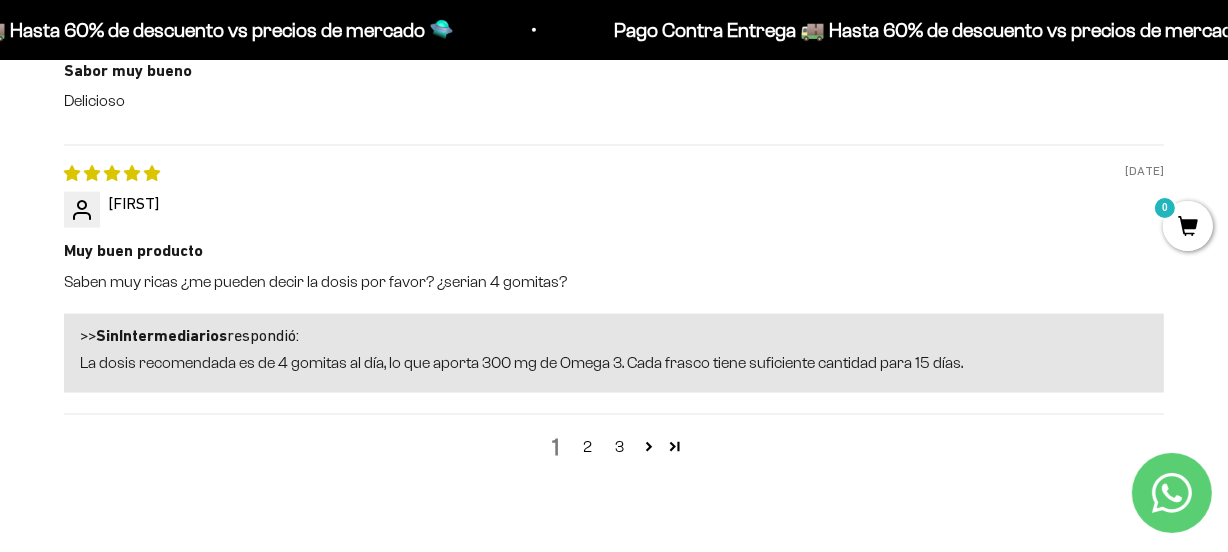 drag, startPoint x: 791, startPoint y: 452, endPoint x: 810, endPoint y: 468, distance: 24.839485 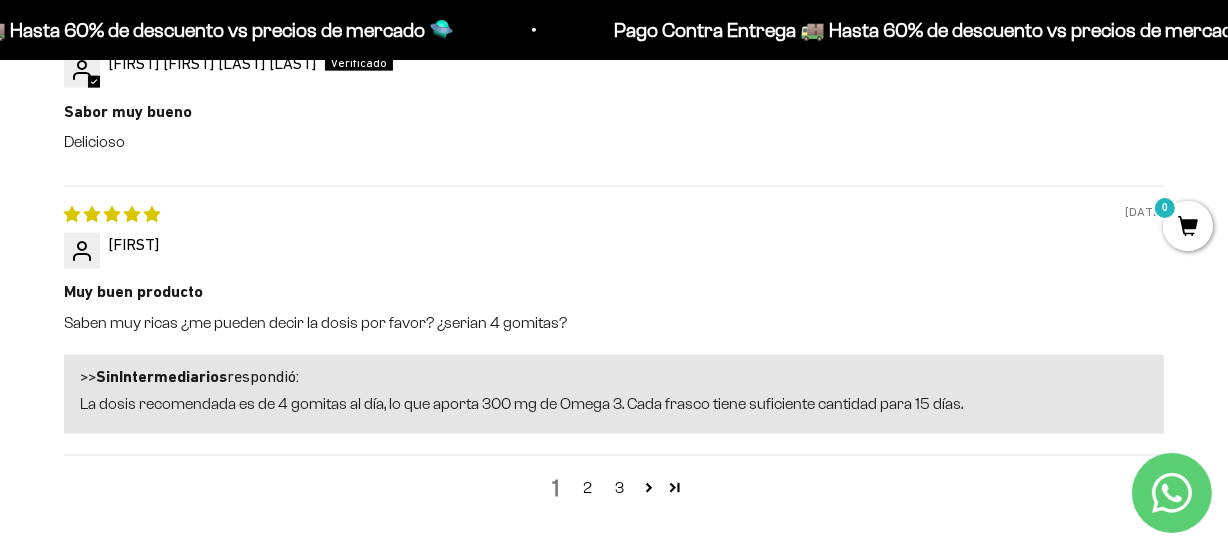 scroll, scrollTop: 2413, scrollLeft: 0, axis: vertical 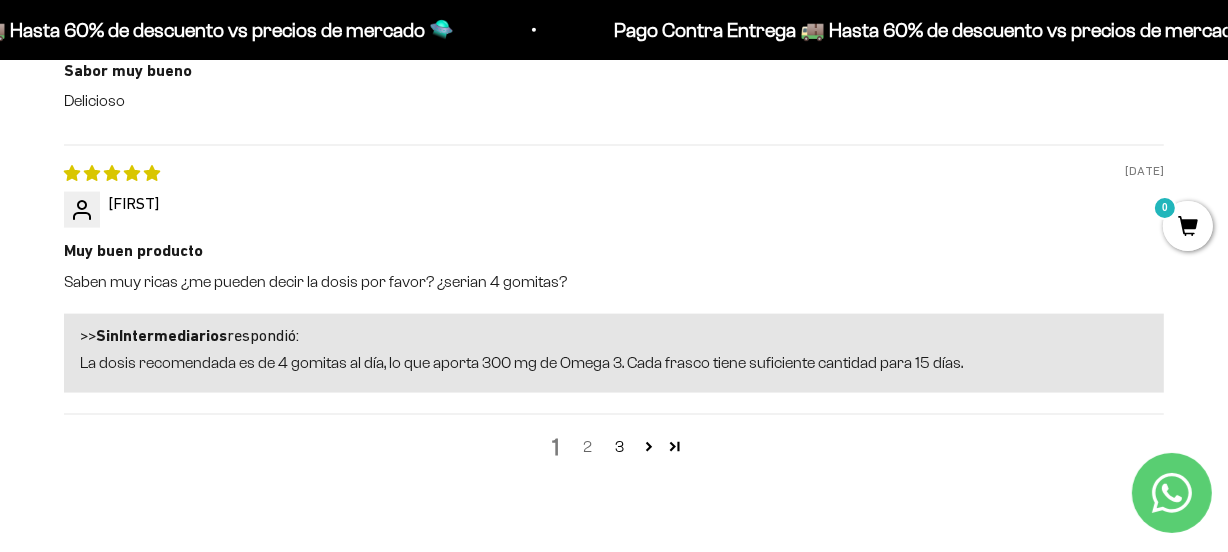 click on "2" at bounding box center (588, 447) 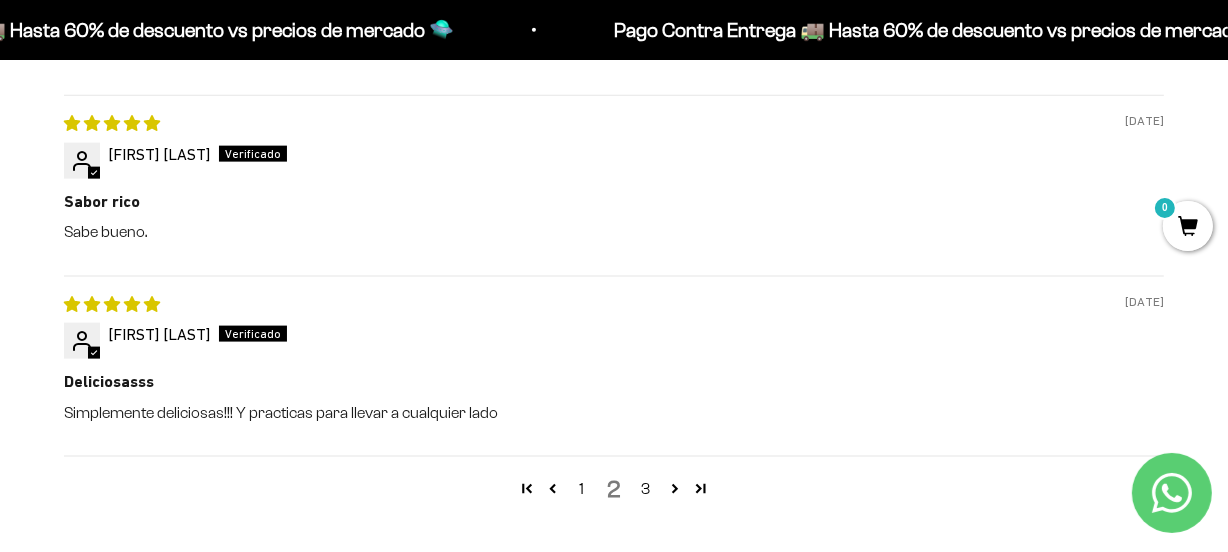 scroll, scrollTop: 2414, scrollLeft: 0, axis: vertical 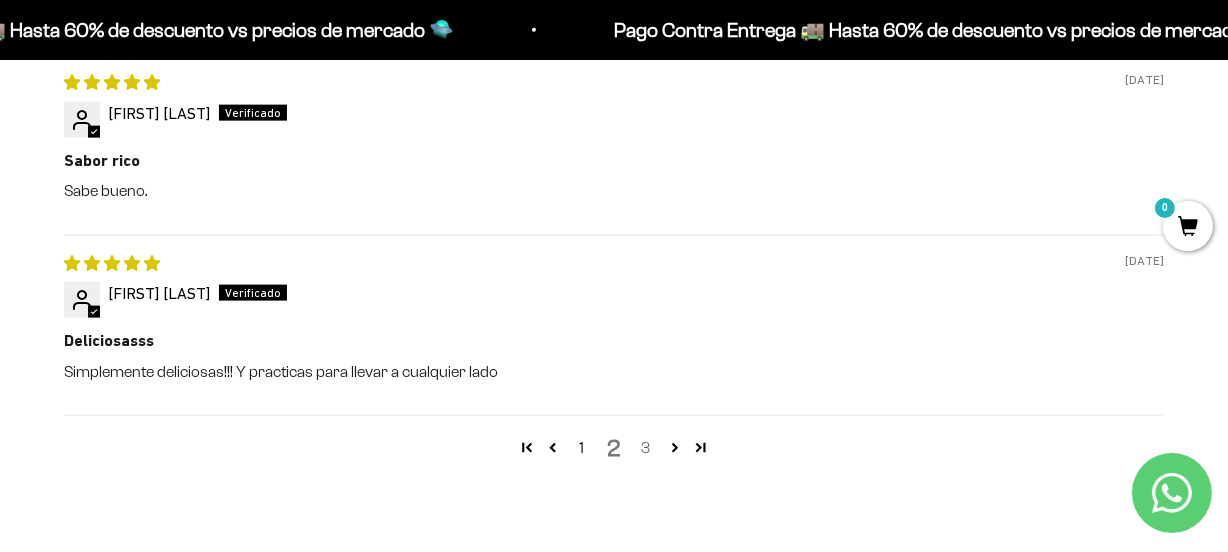 click on "3" at bounding box center [646, 448] 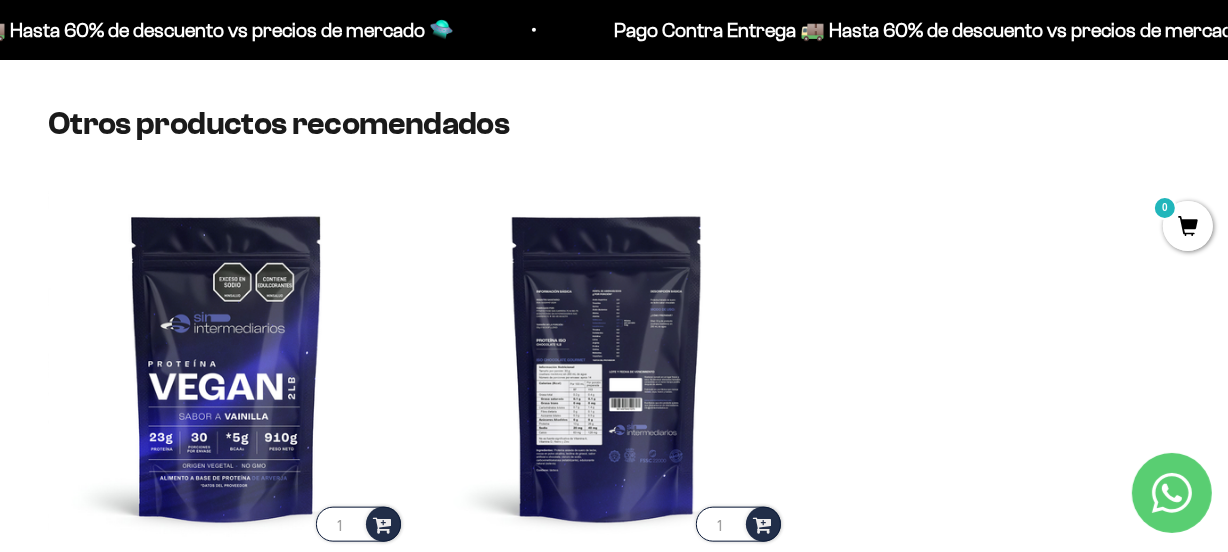 scroll, scrollTop: 1808, scrollLeft: 0, axis: vertical 